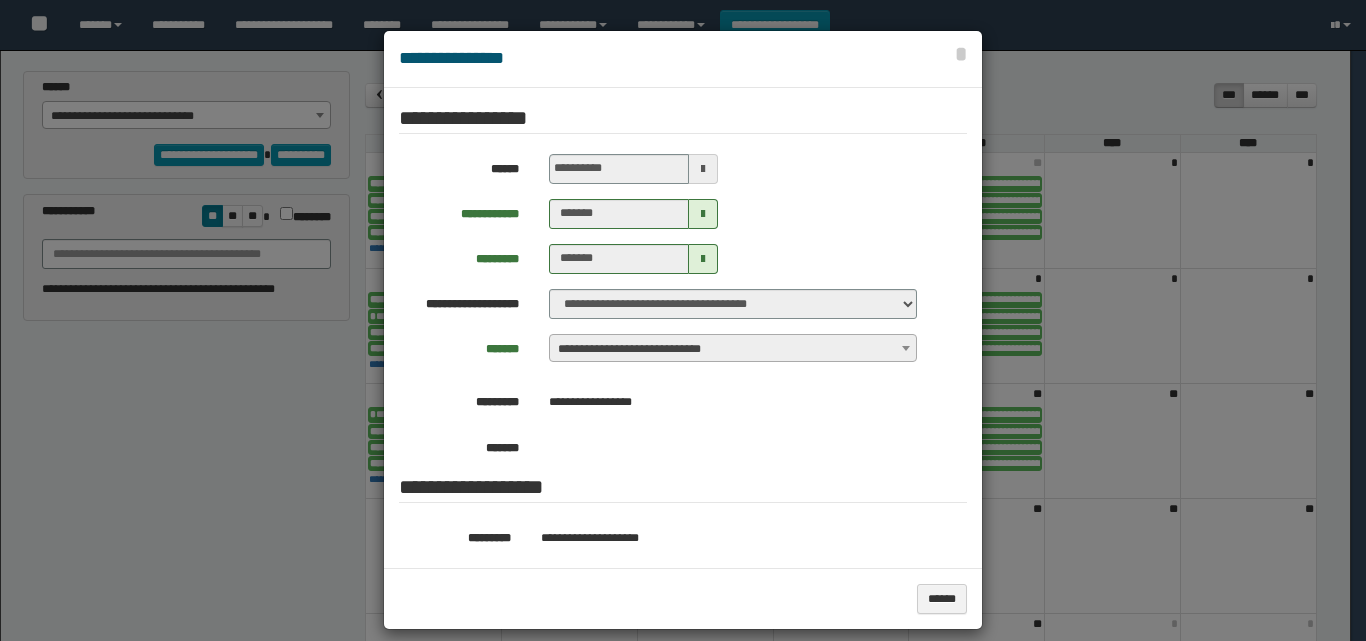 select on "******" 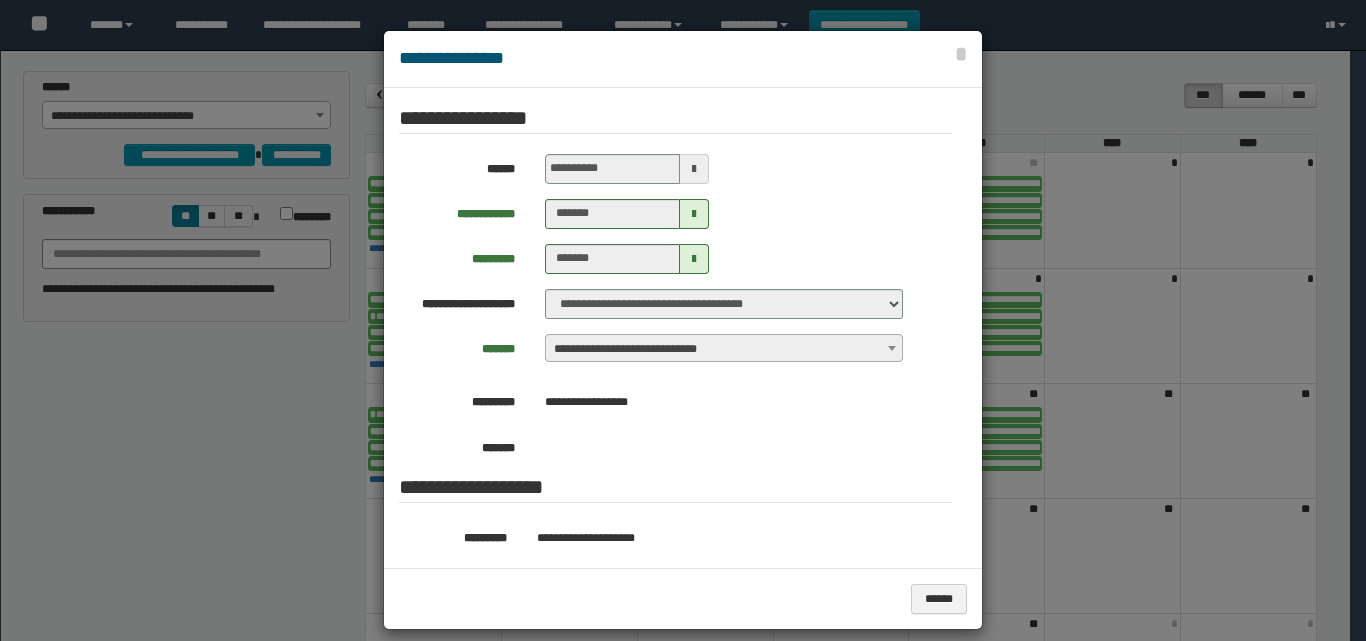 scroll, scrollTop: 0, scrollLeft: 0, axis: both 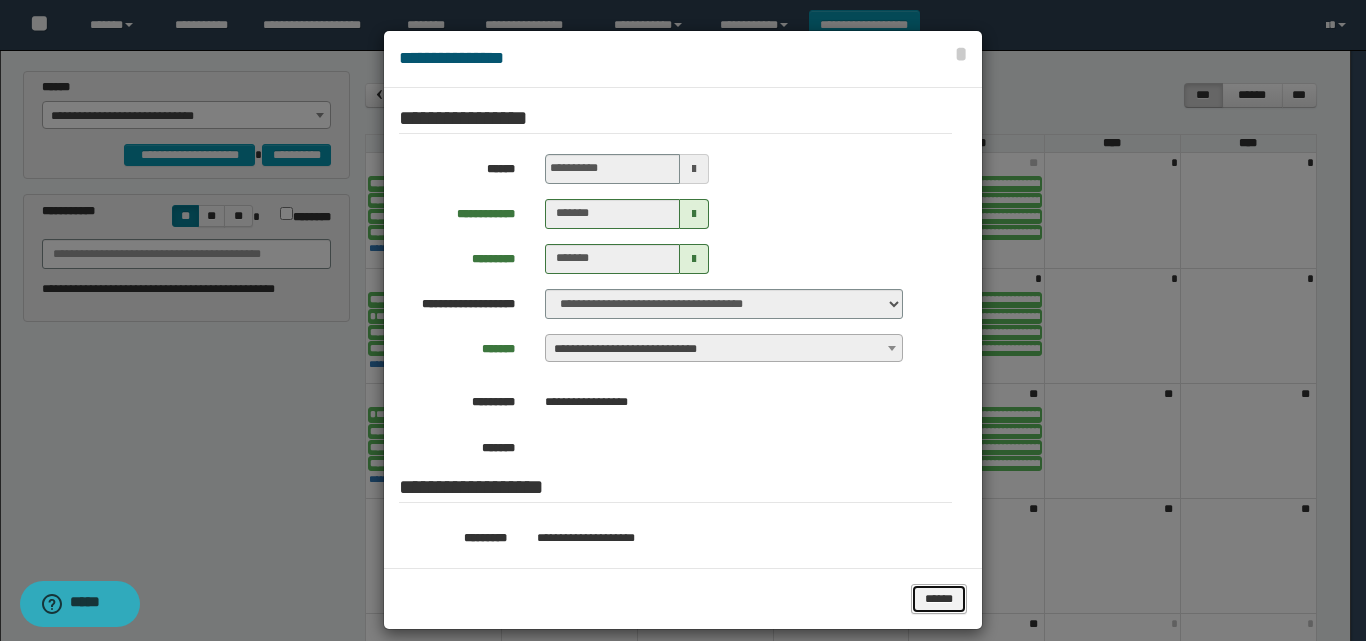 click on "******" at bounding box center (939, 599) 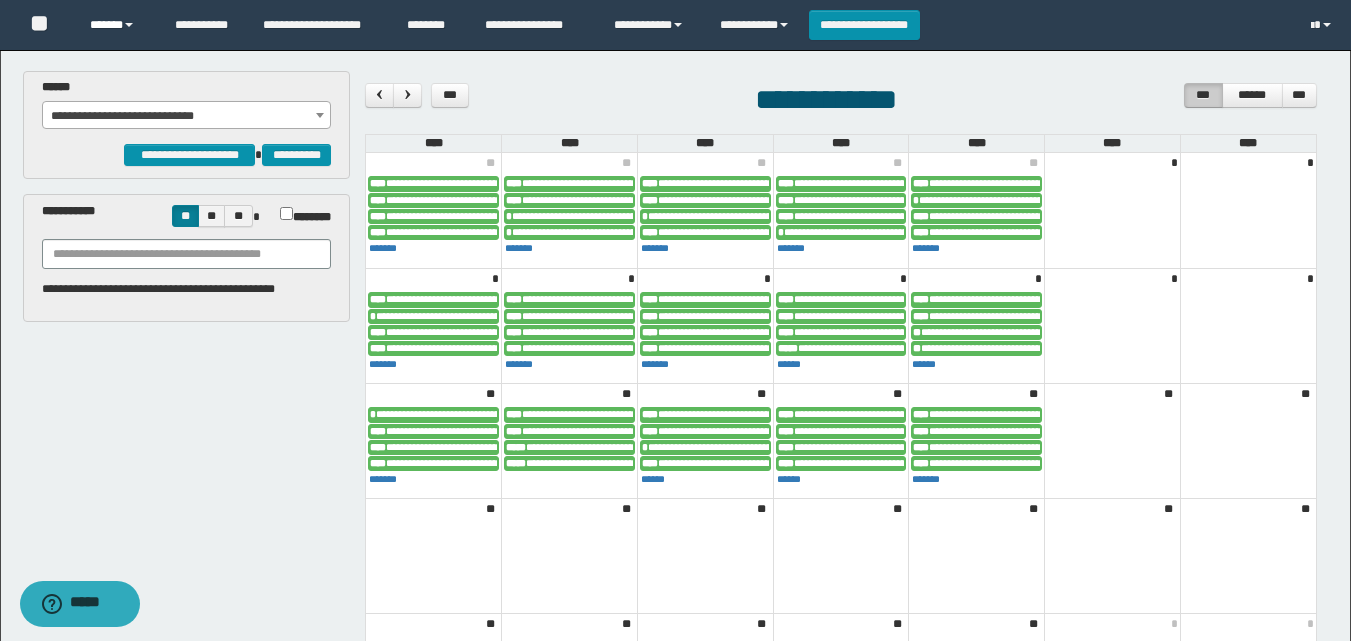 click on "******" at bounding box center (117, 25) 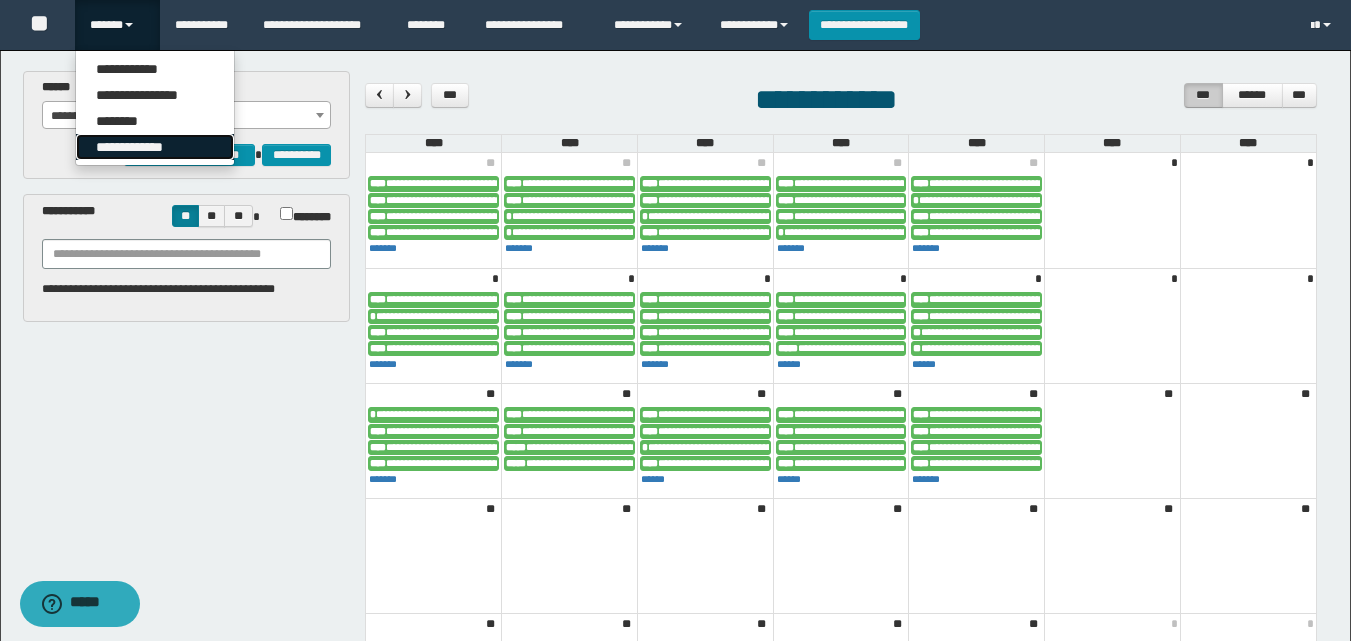 click on "**********" at bounding box center (155, 147) 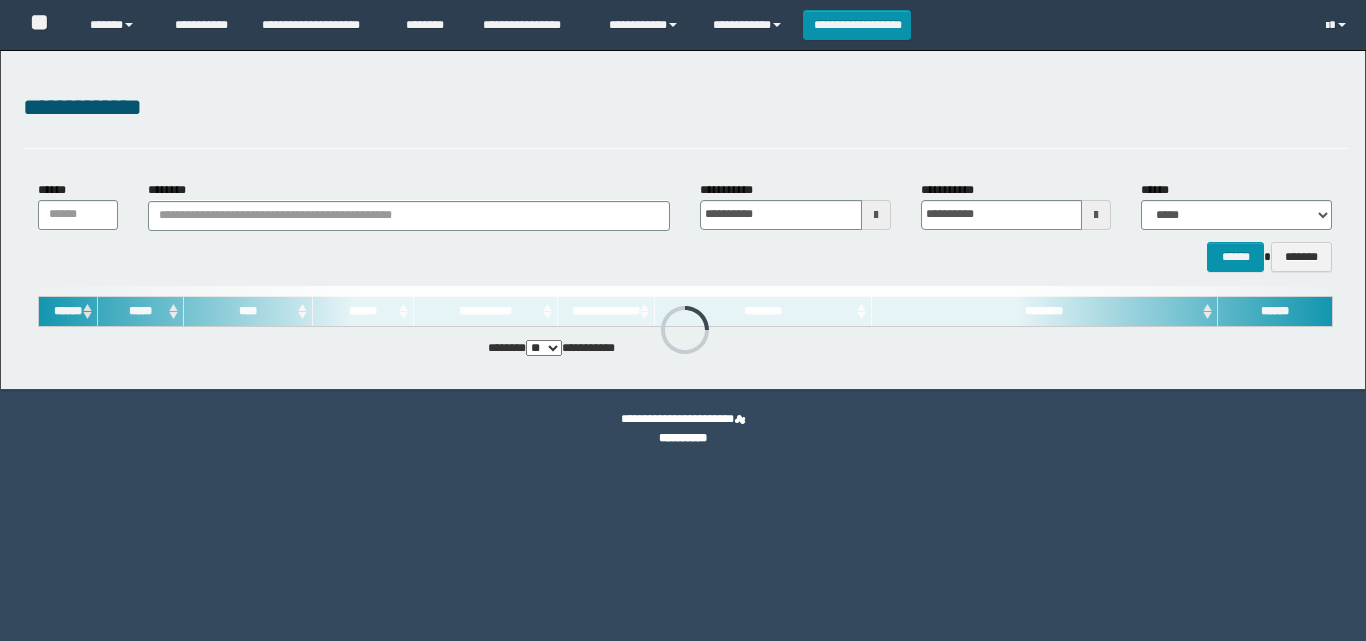 scroll, scrollTop: 0, scrollLeft: 0, axis: both 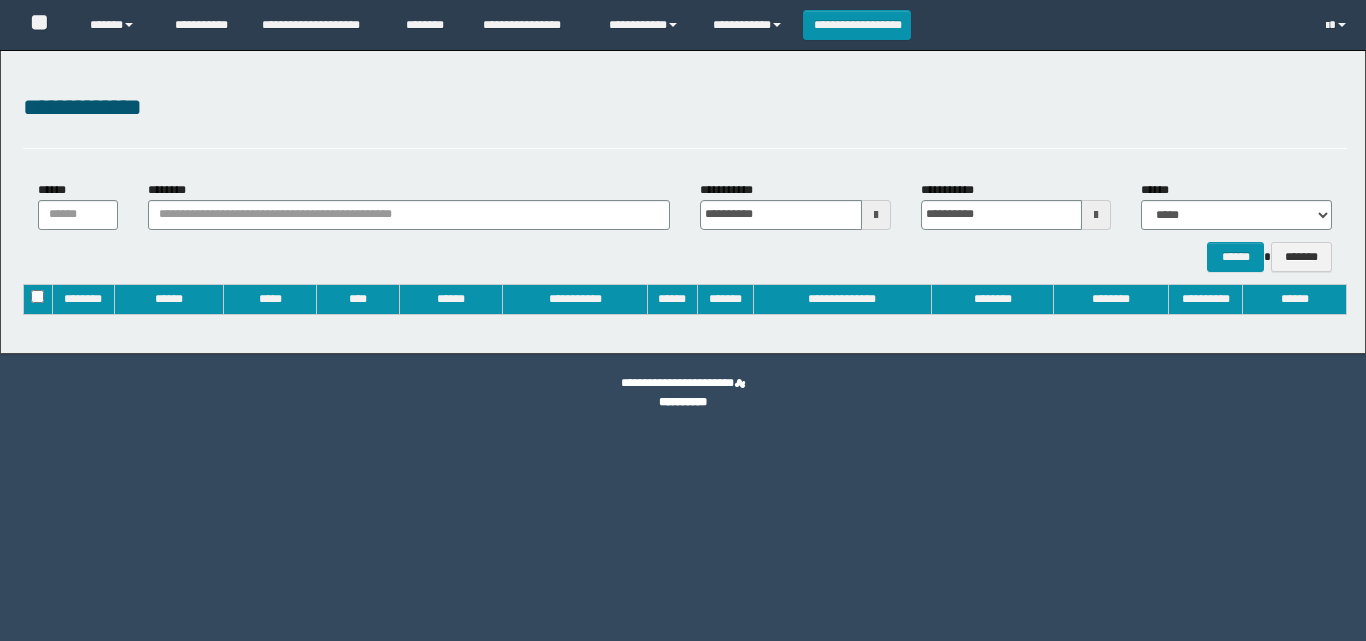 type on "**********" 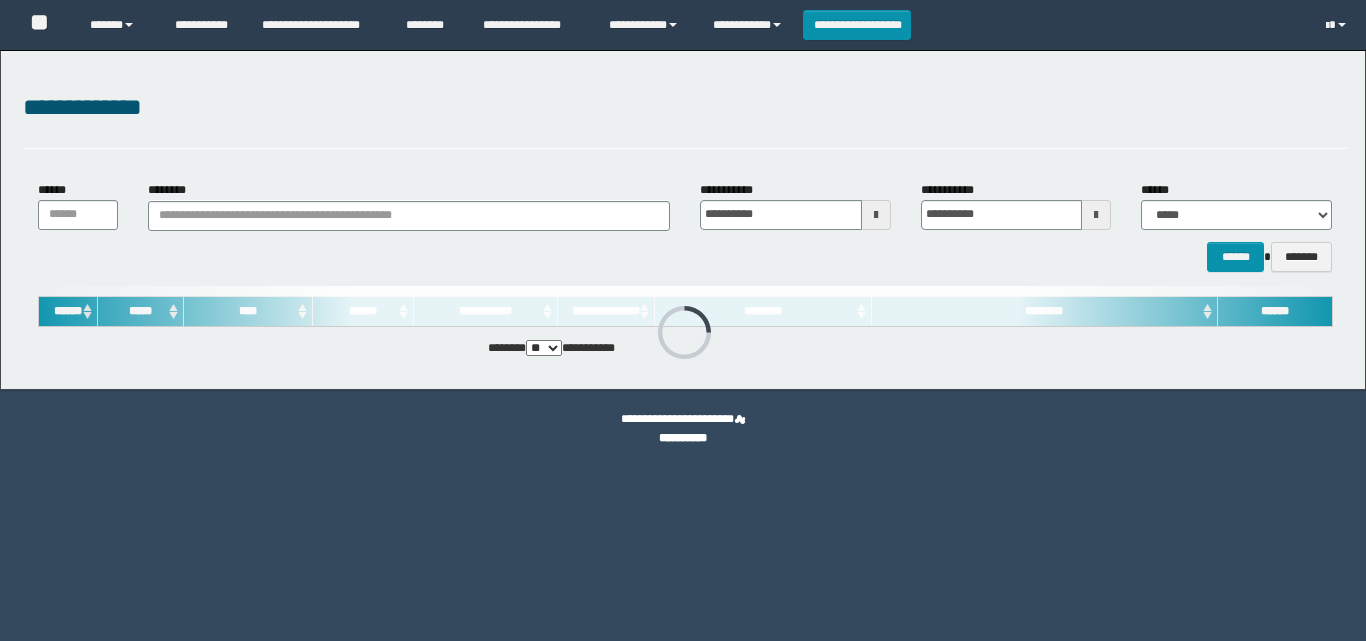 scroll, scrollTop: 0, scrollLeft: 0, axis: both 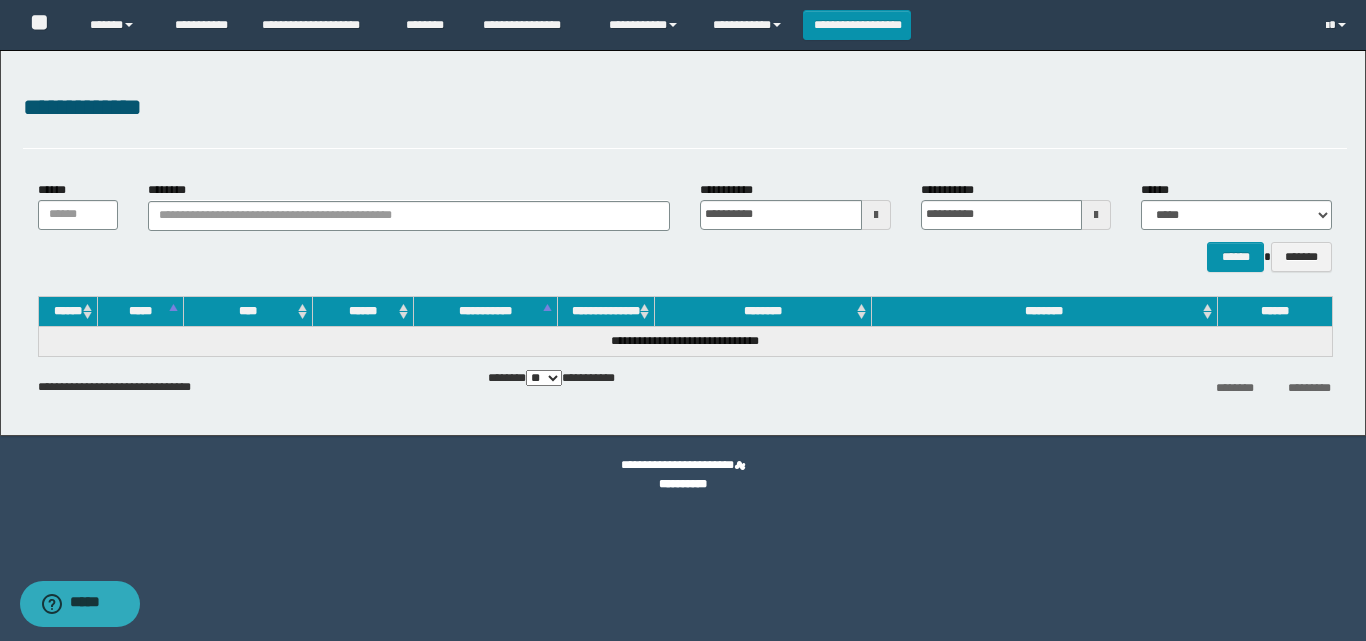 click on "**********" at bounding box center [685, 108] 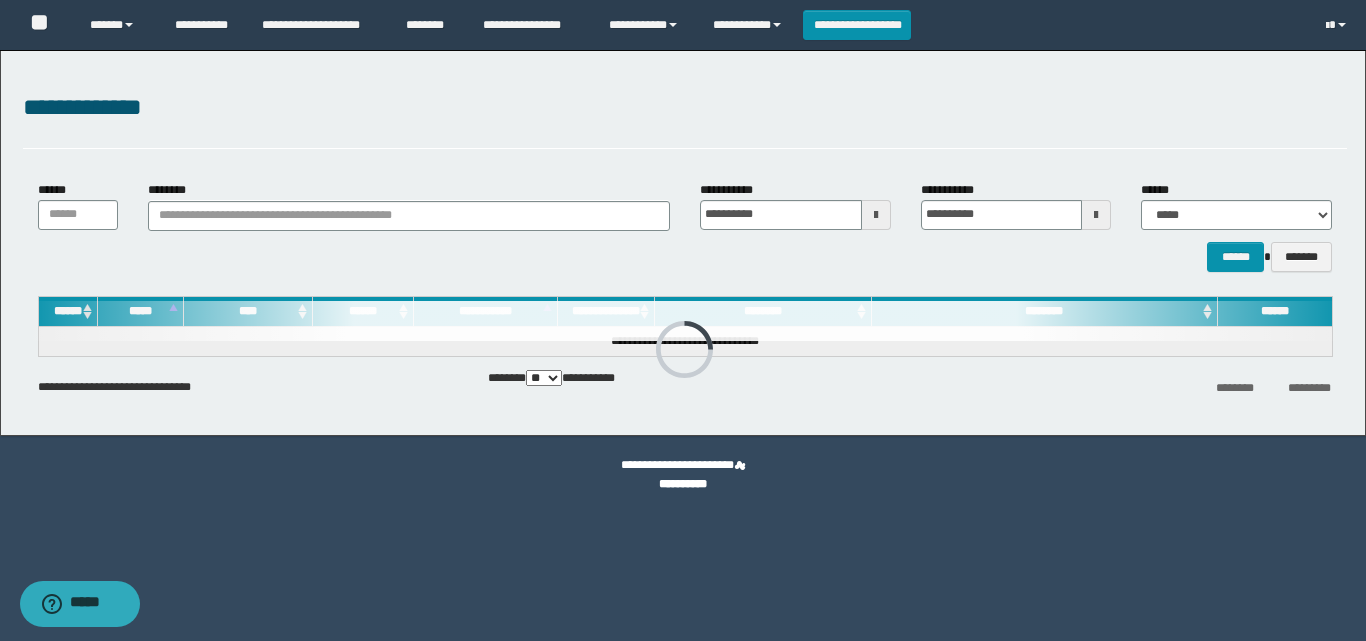 click on "**********" at bounding box center [683, 243] 